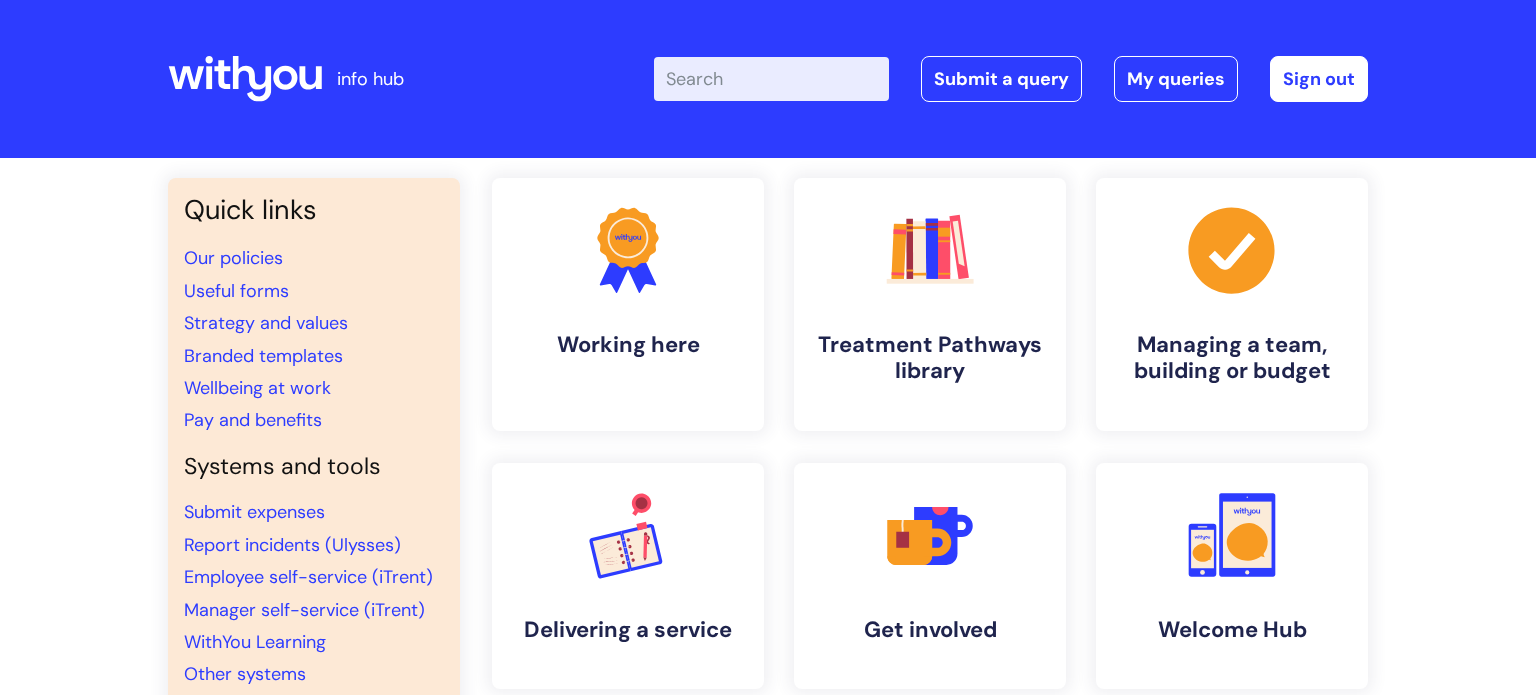 scroll, scrollTop: 0, scrollLeft: 0, axis: both 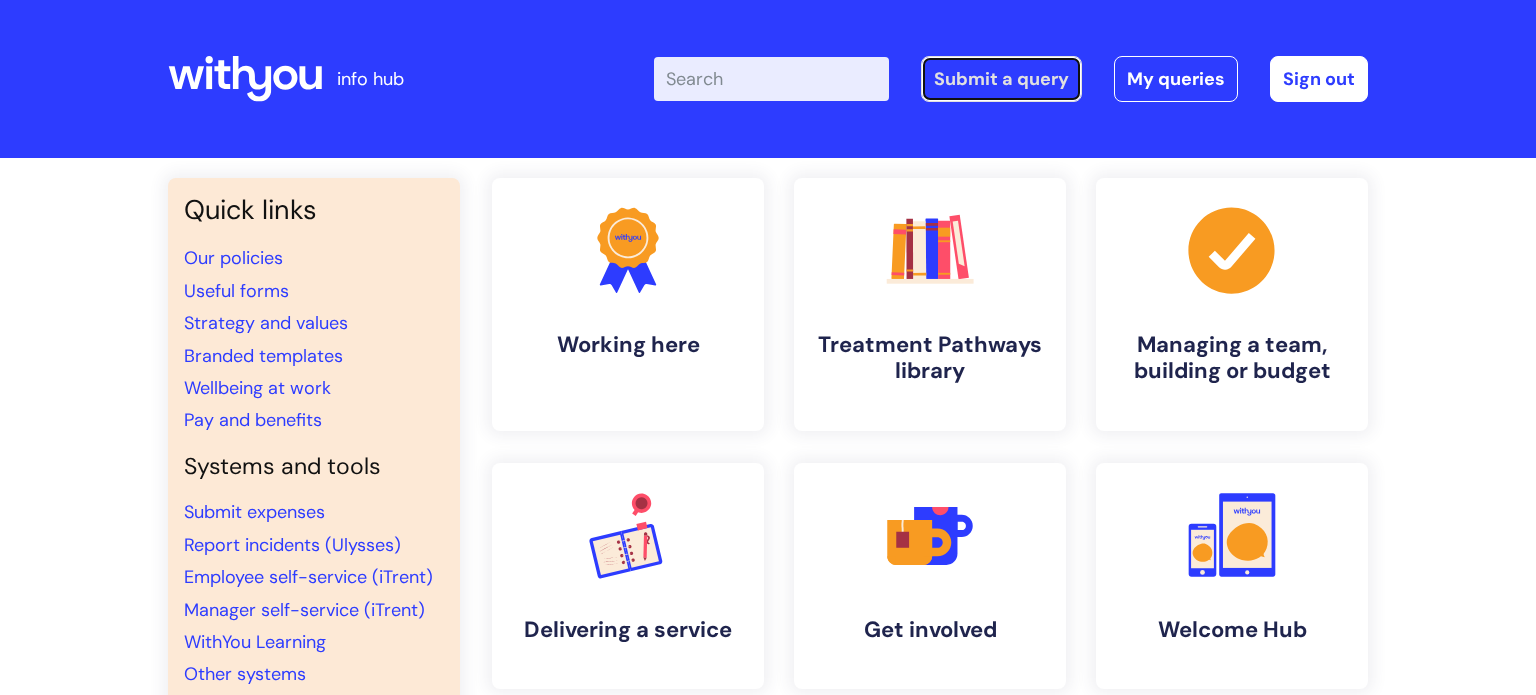 click on "Submit a query" at bounding box center (1001, 79) 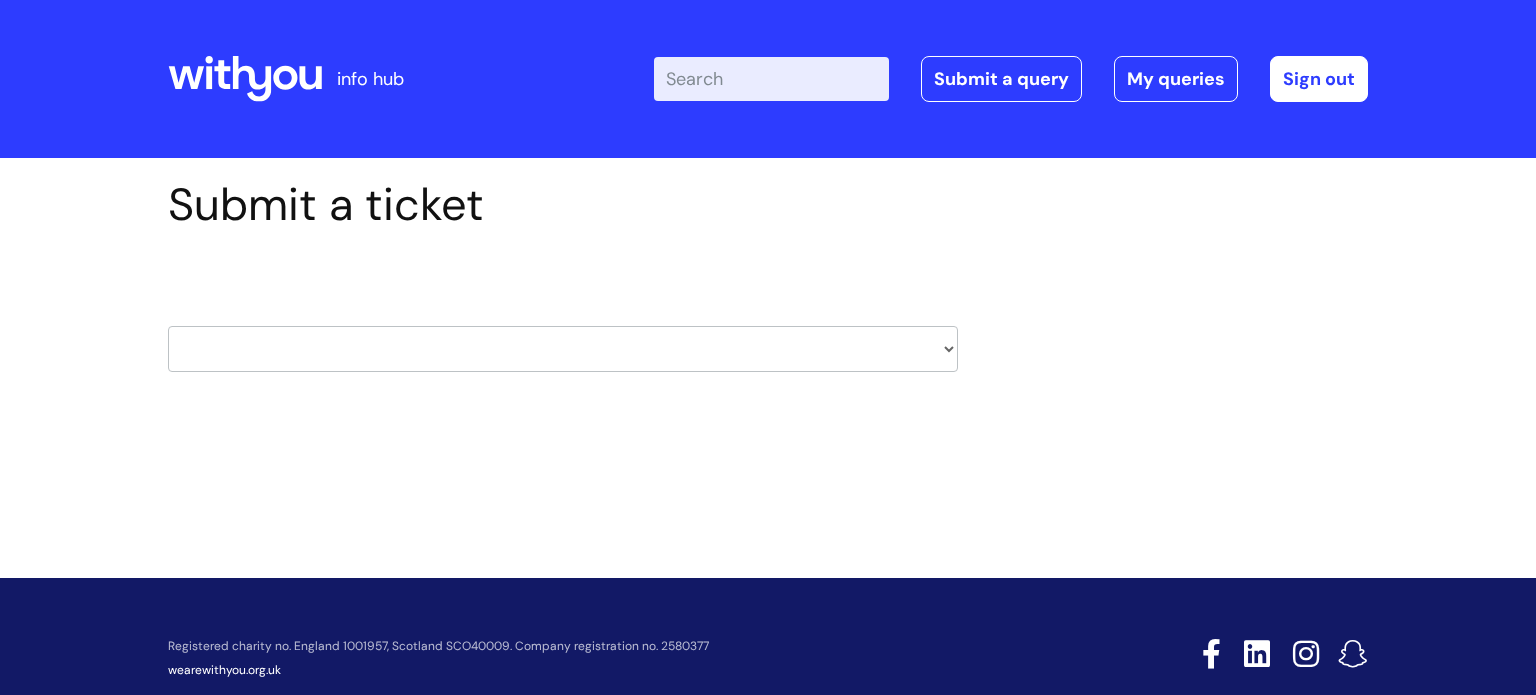 scroll, scrollTop: 0, scrollLeft: 0, axis: both 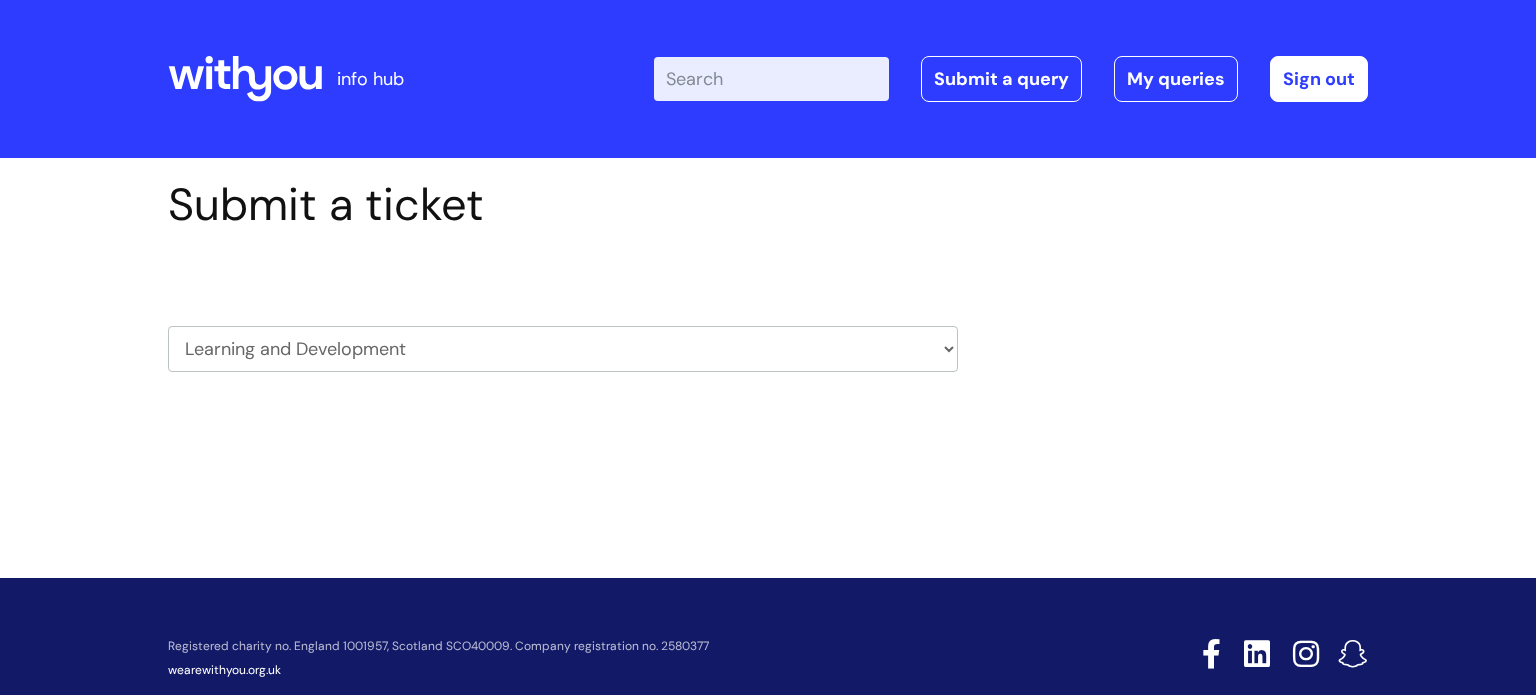 click on "HR / People
IT and Support
Clinical Drug Alerts
Finance Accounts
Data Support Team
Data Protection
External Communications
Learning and Development
Information Requests & Reports - Data Analysts
Insurance
Internal Communications
Pensions
Surrey NHS Talking Therapies
Payroll
Safeguarding" at bounding box center (563, 349) 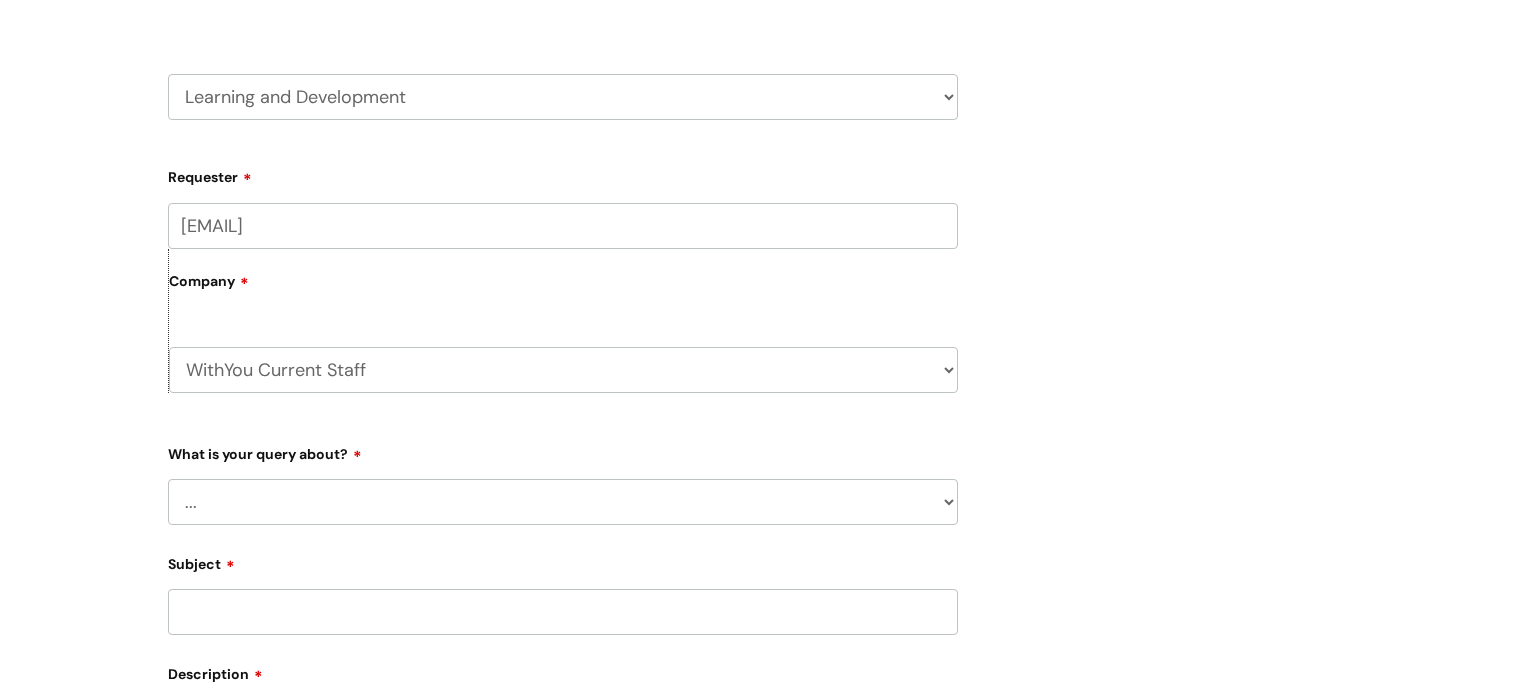 scroll, scrollTop: 252, scrollLeft: 0, axis: vertical 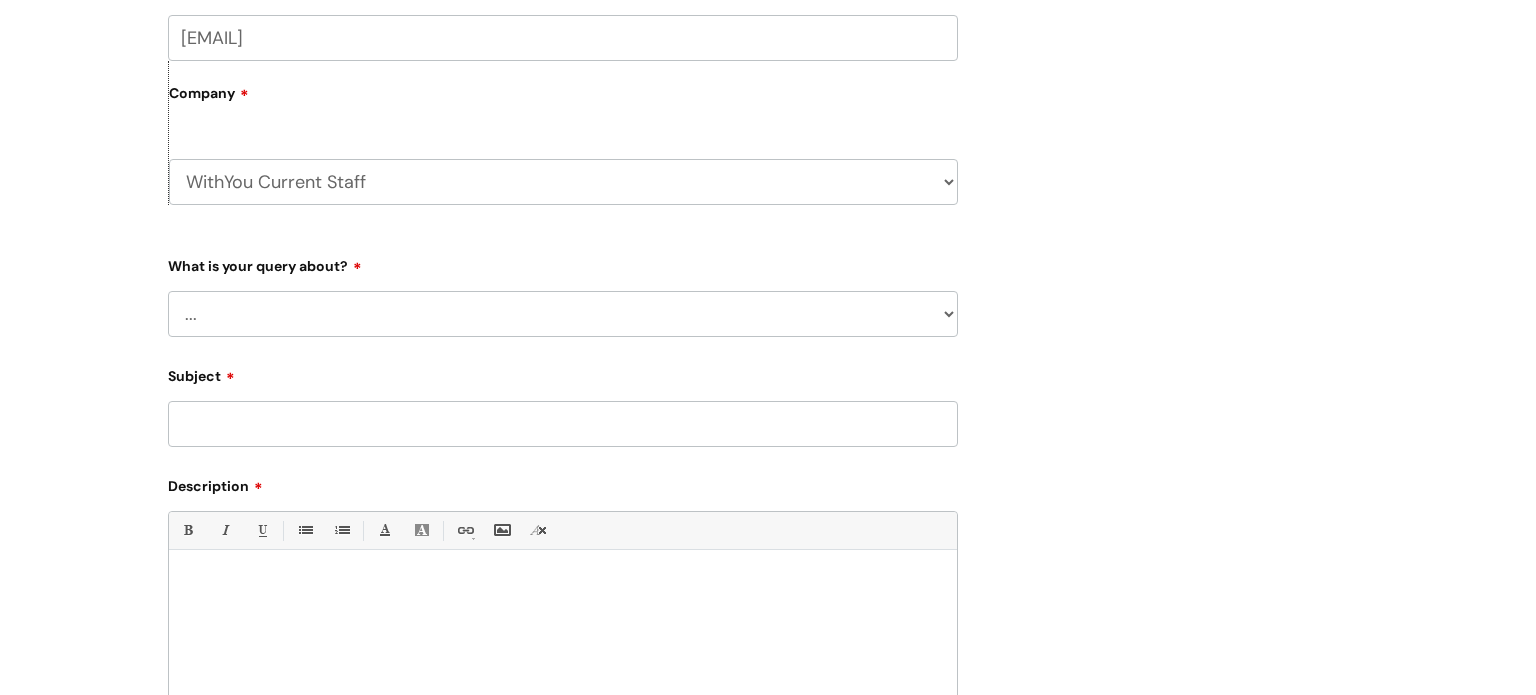 click on "...
Question about a training course or session booking
Ask about apprenticeships, courses or qualifications
Can’t log in or access learning
Question about mandatory or required training
Manager support – help for my team or service, training report requests
Give feedback
Something else / not listed here" at bounding box center [563, 314] 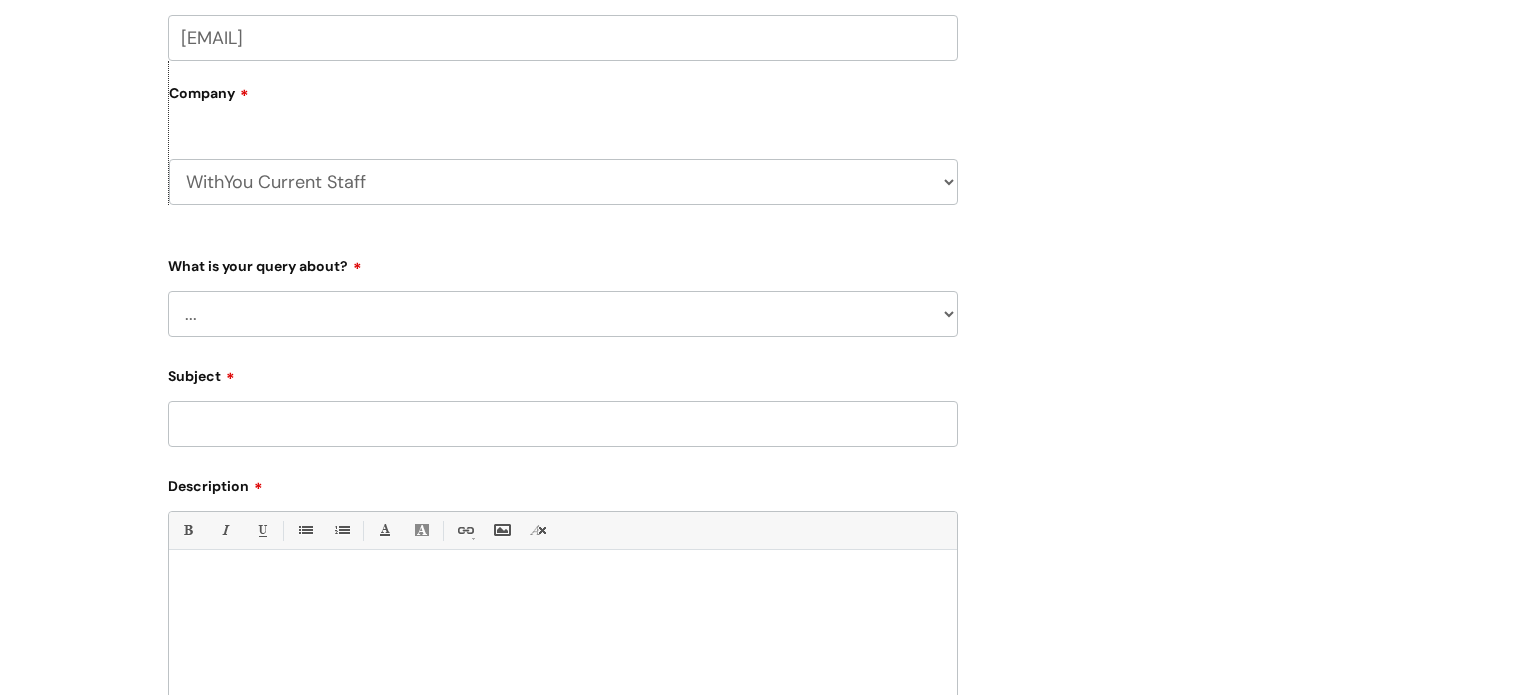select on "Question about a training course or session booking" 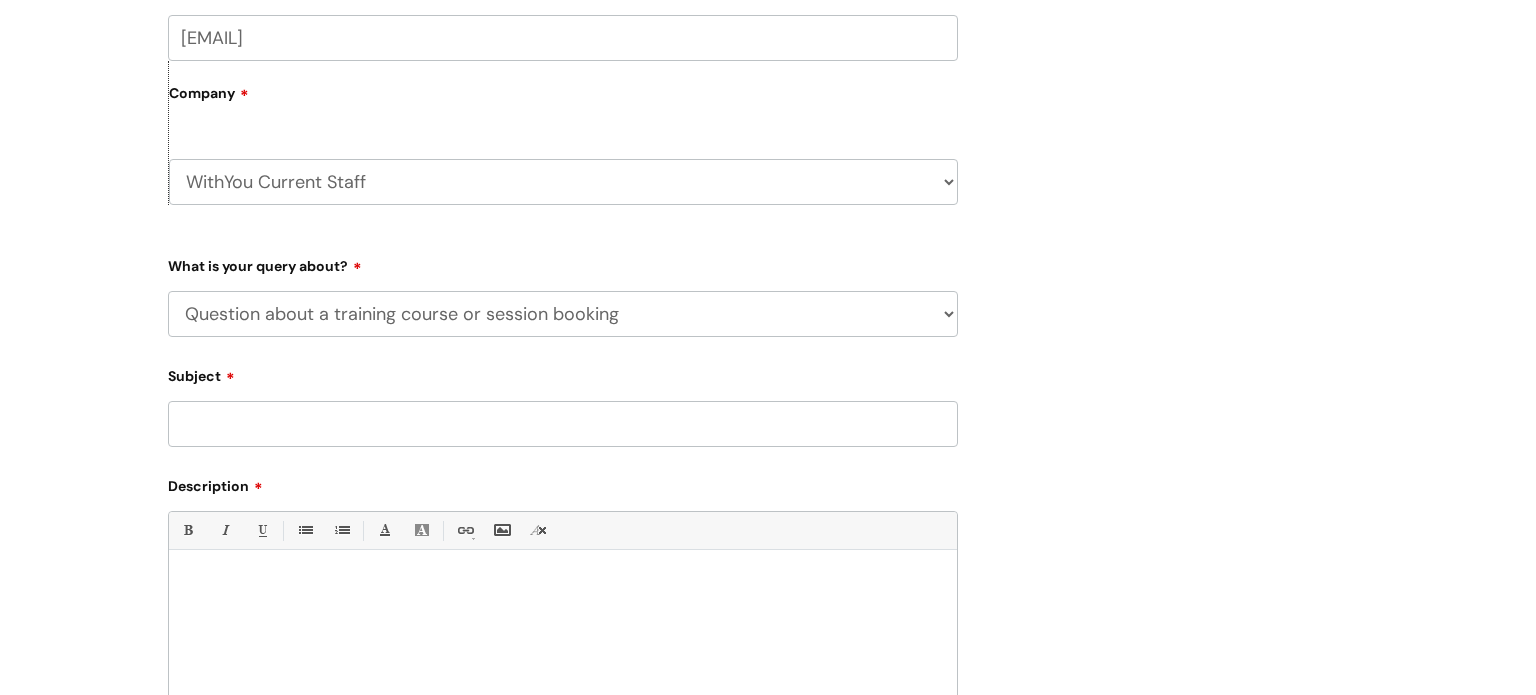 click on "...
Question about a training course or session booking
Ask about apprenticeships, courses or qualifications
Can’t log in or access learning
Question about mandatory or required training
Manager support – help for my team or service, training report requests
Give feedback
Something else / not listed here" at bounding box center (563, 314) 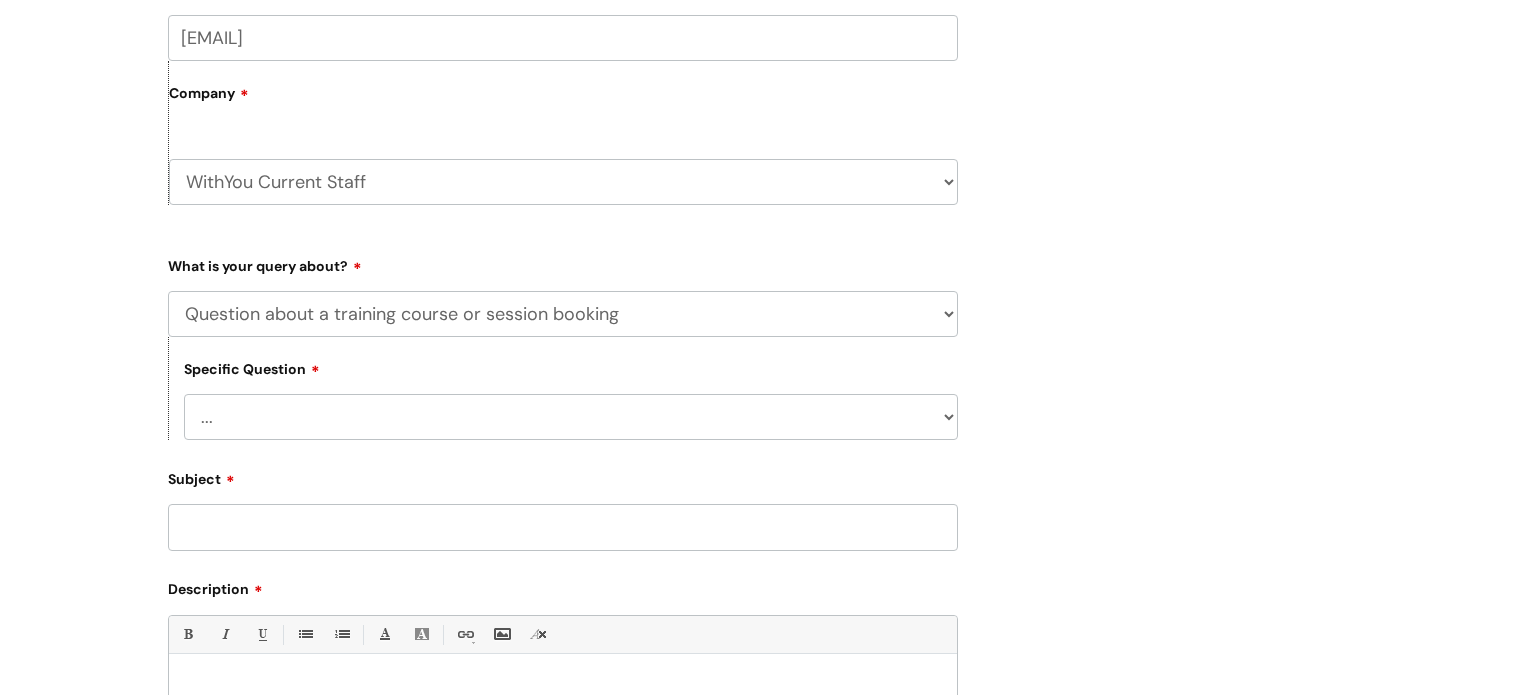 click on "... Training booking request Training dates/timetable Enquiry about a topic or course not listed Attendance query Assigned training clarification" at bounding box center [571, 417] 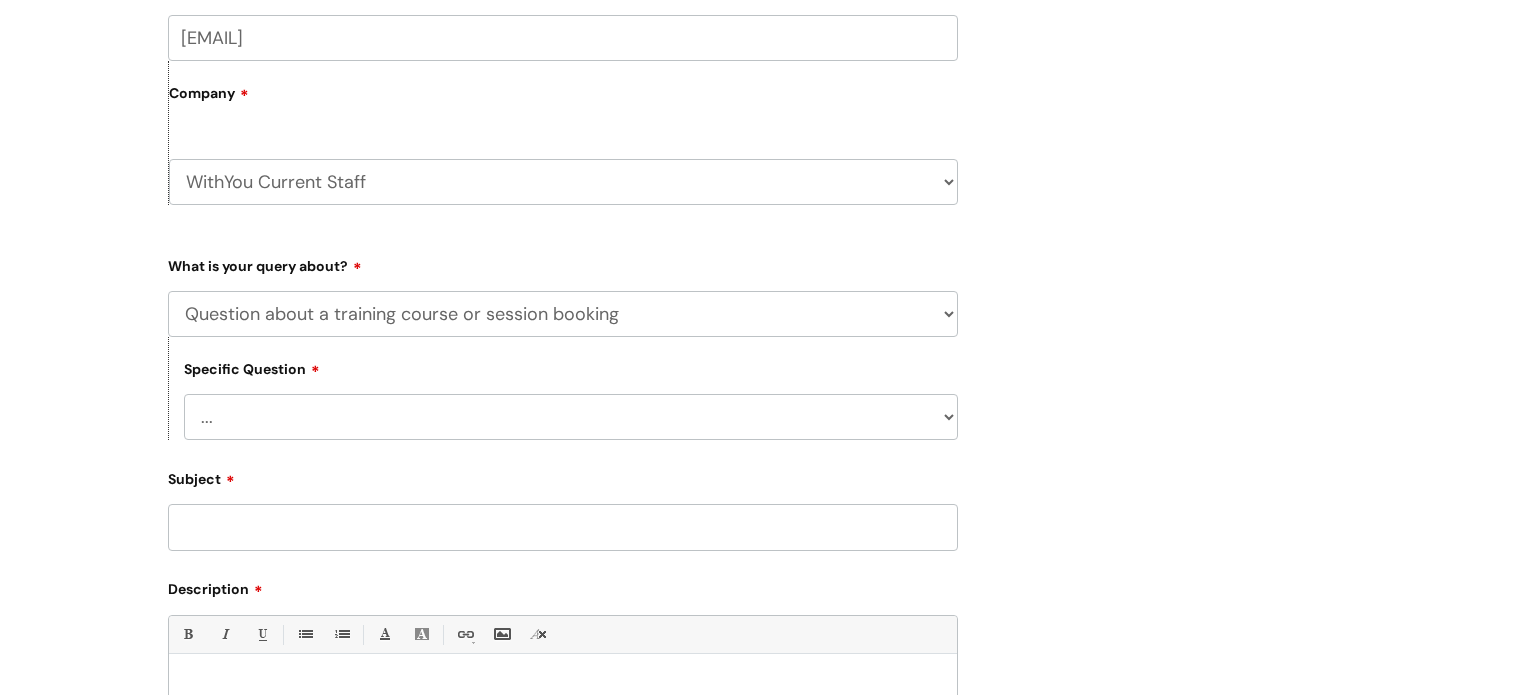 click on "... Training booking request Training dates/timetable Enquiry about a topic or course not listed Attendance query Assigned training clarification" at bounding box center (571, 417) 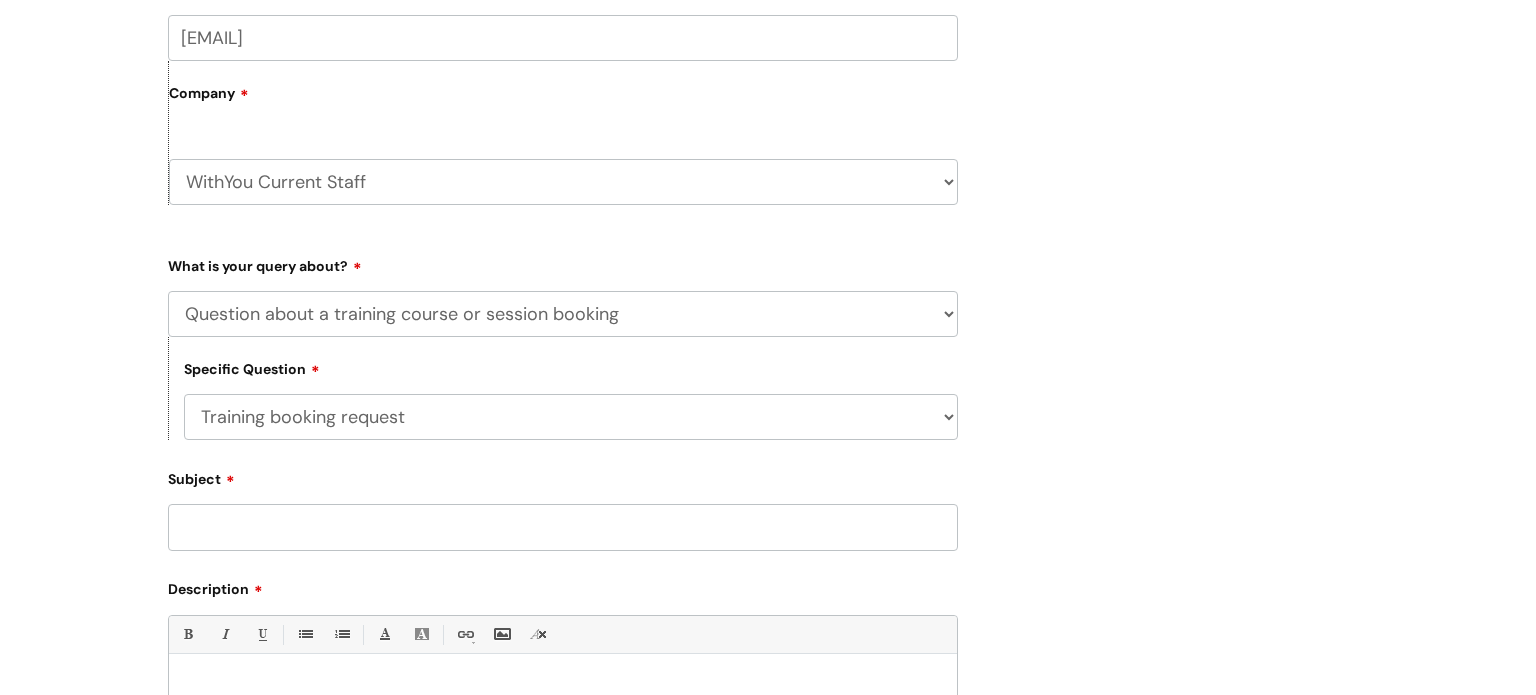 click on "... Training booking request Training dates/timetable Enquiry about a topic or course not listed Attendance query Assigned training clarification" at bounding box center (571, 417) 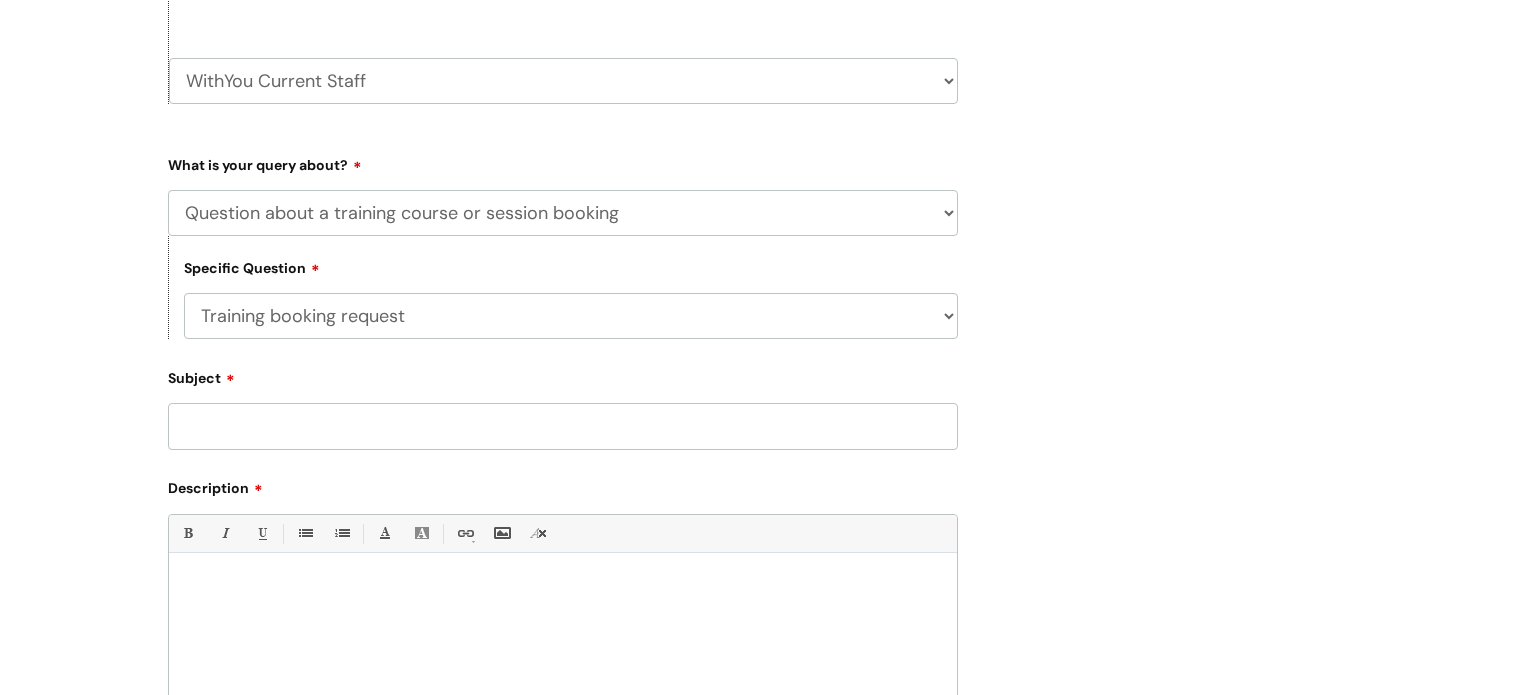 scroll, scrollTop: 575, scrollLeft: 0, axis: vertical 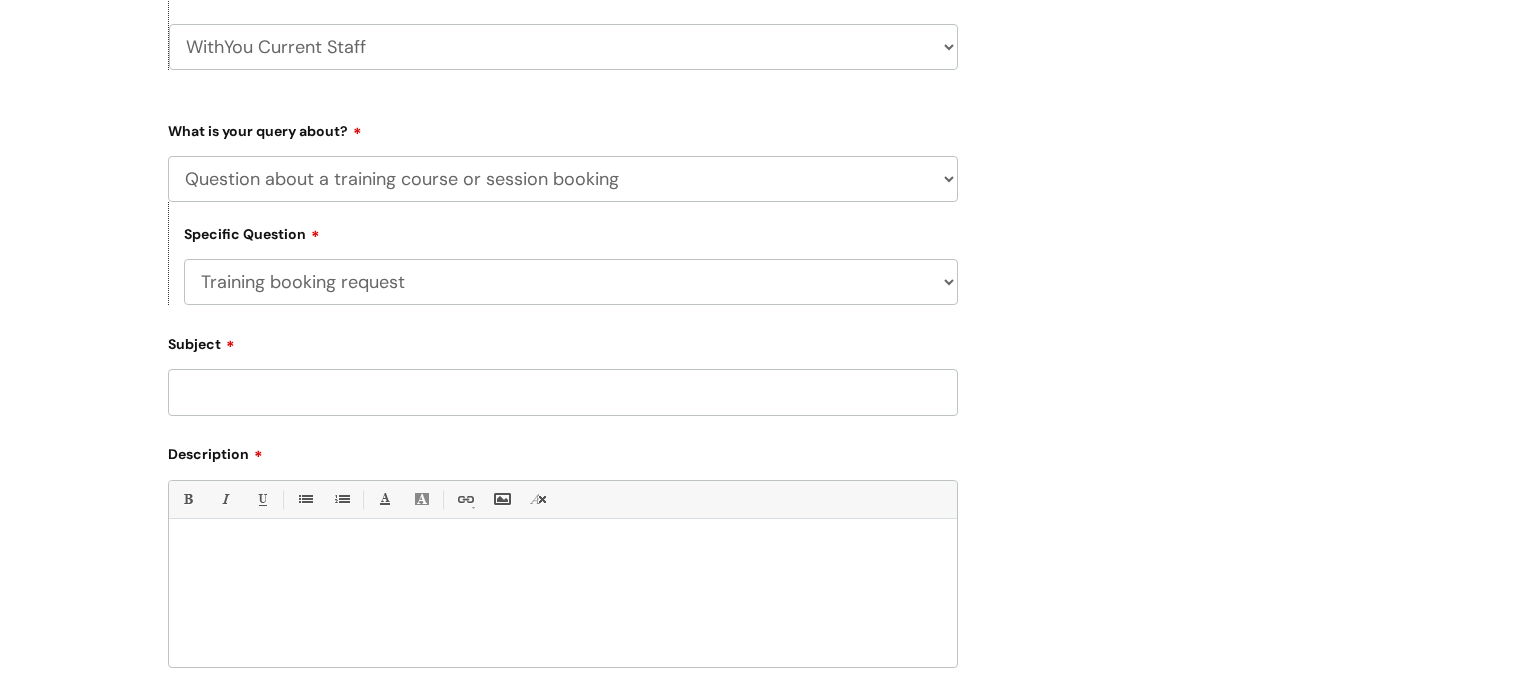 click on "Subject" at bounding box center [563, 392] 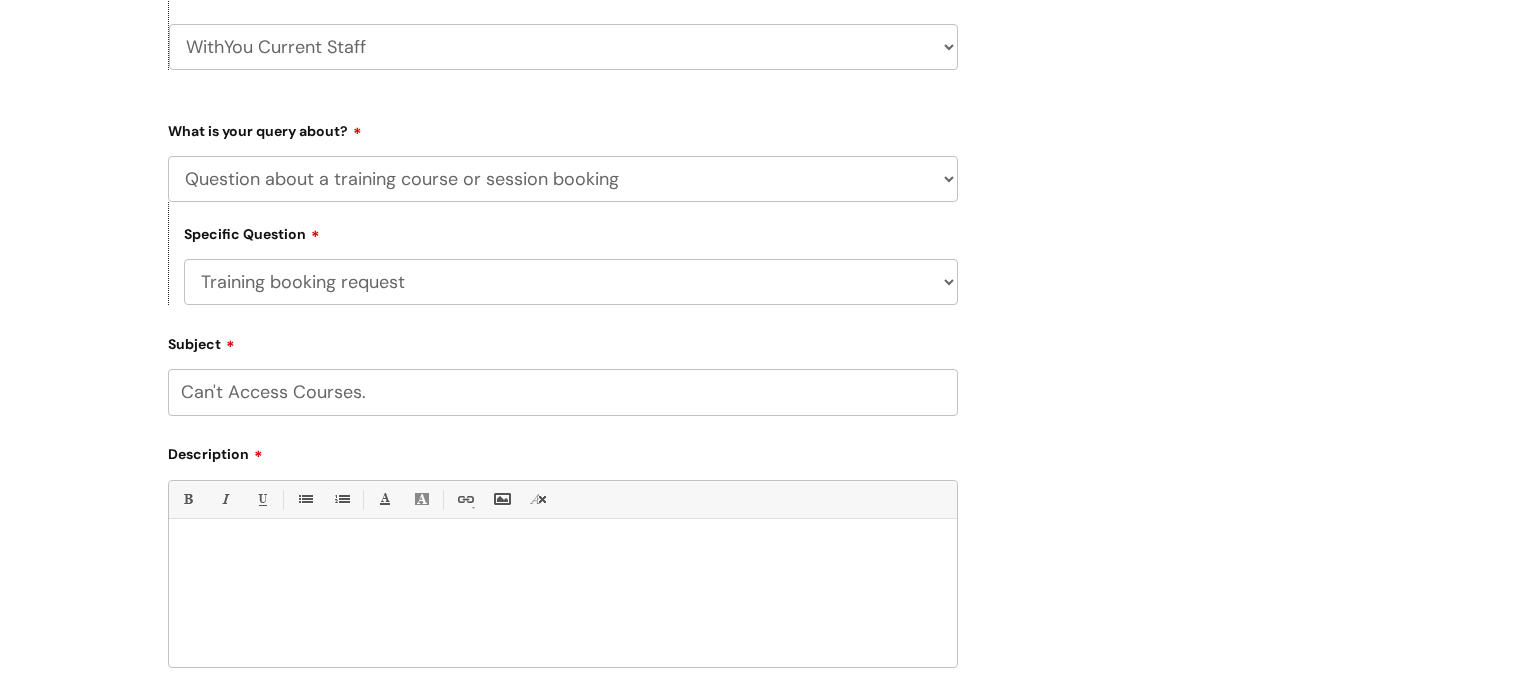 type on "Can't Access Courses." 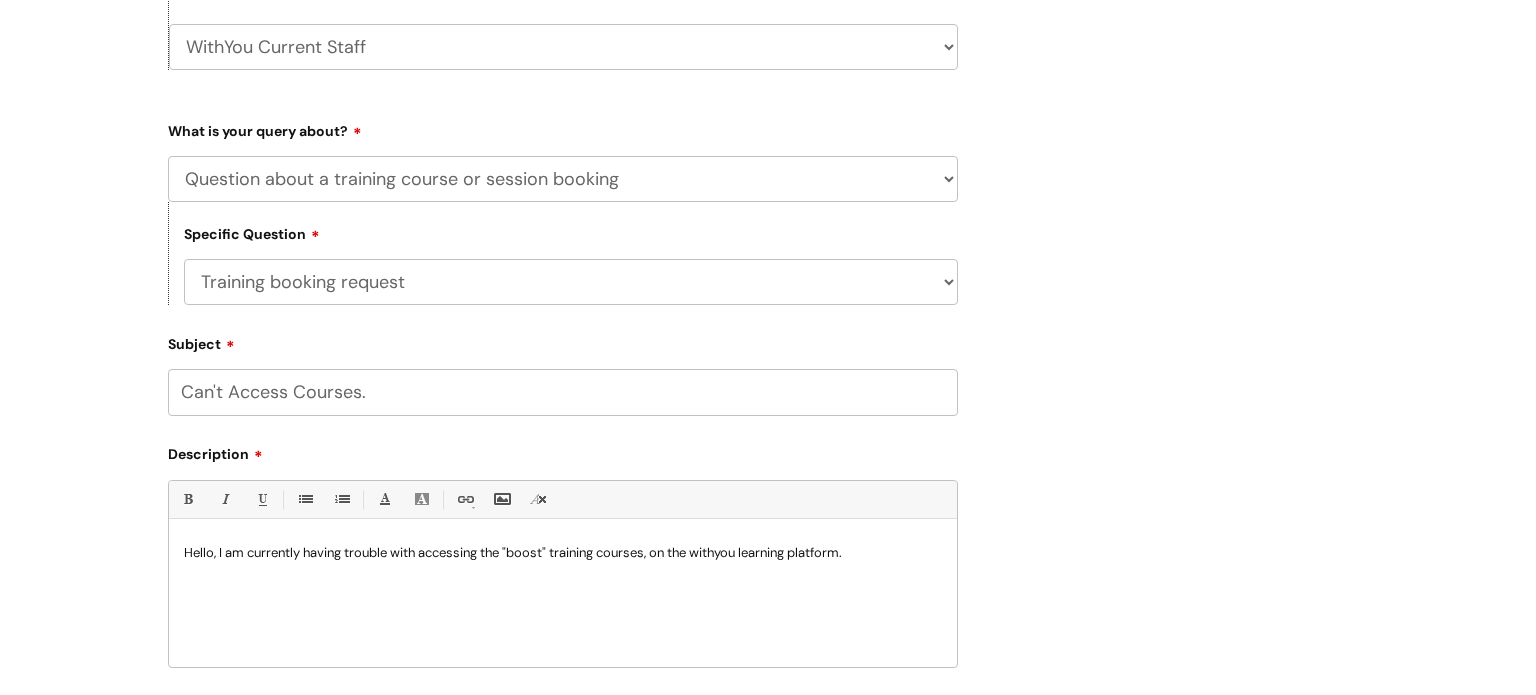 click on "Hello, I am currently having trouble with accessing the "boost" training courses, on the withyou learning platform." at bounding box center [563, 553] 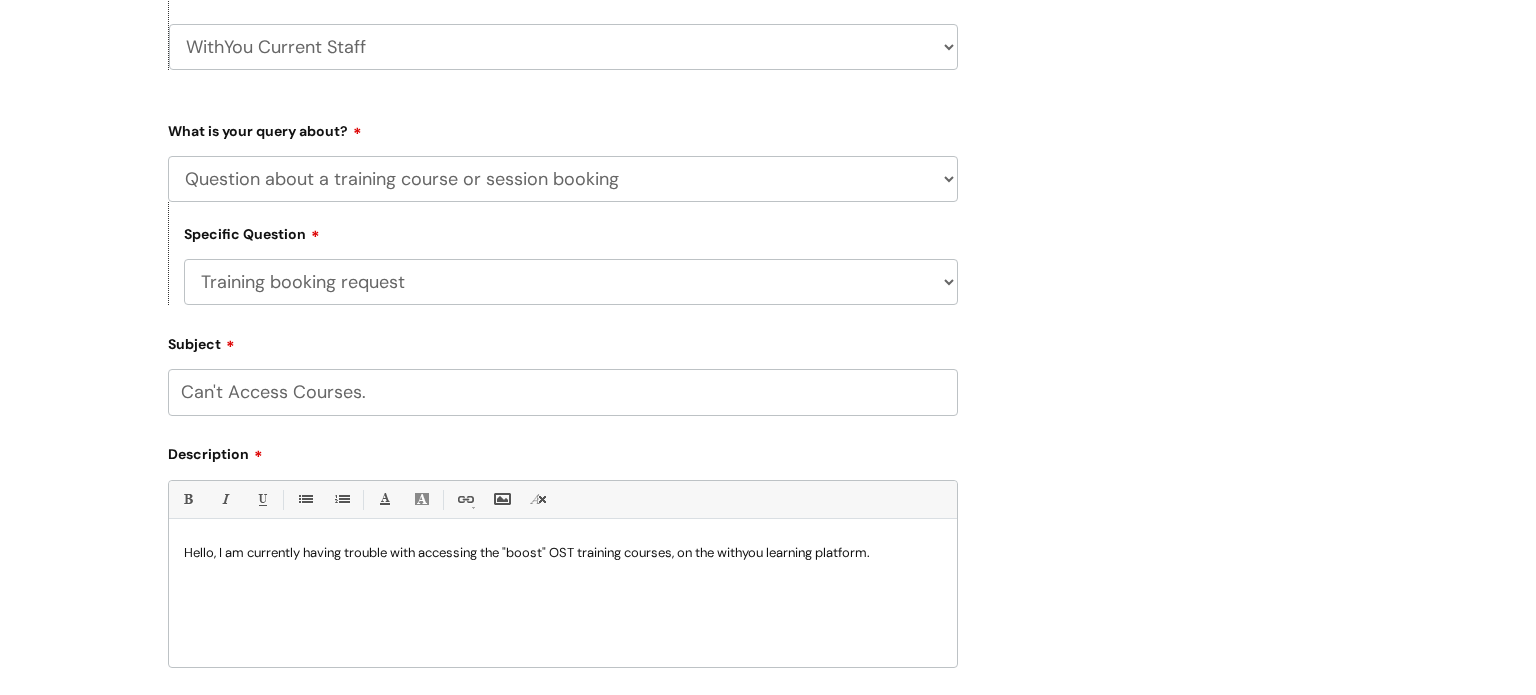 click on "Hello, I am currently having trouble with accessing the "boost" OST training courses, on the withyou learning platform." at bounding box center [563, 553] 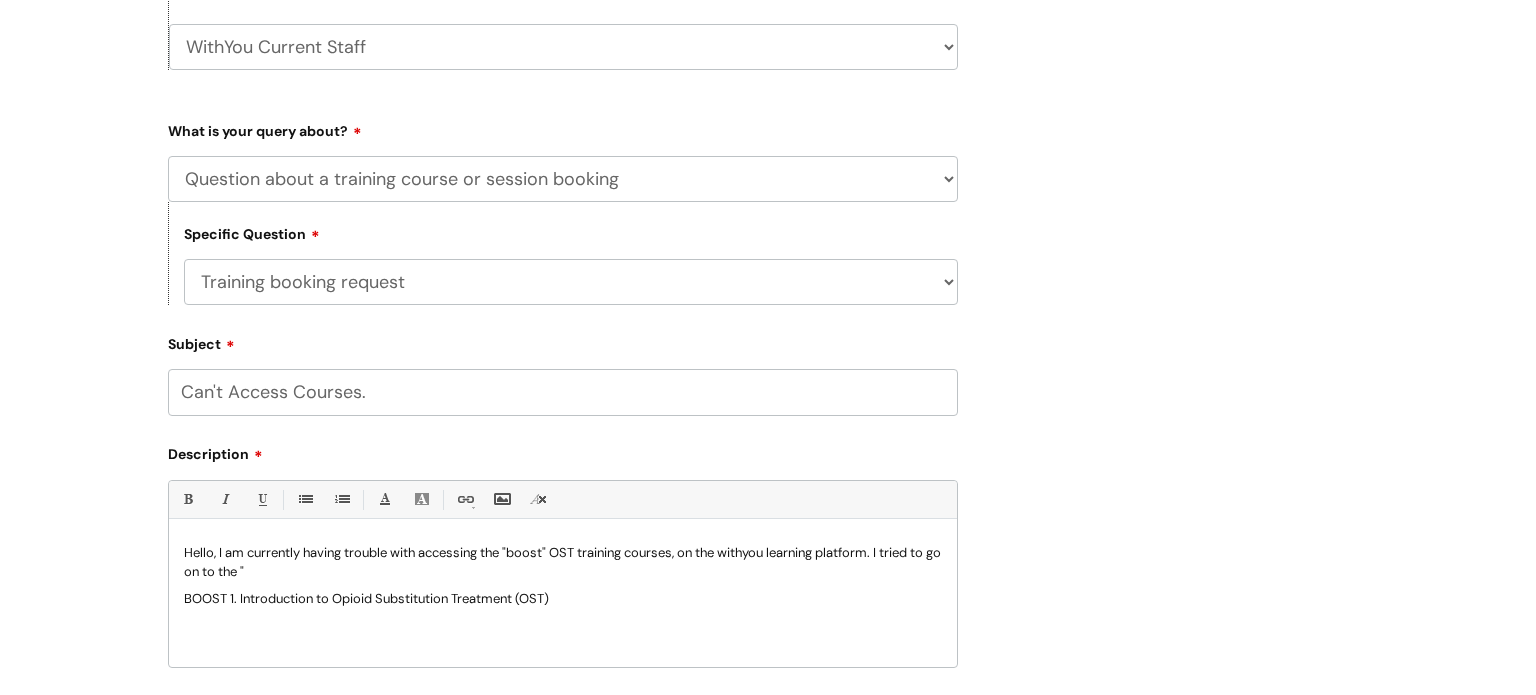 click on "Hello, I am currently having trouble with accessing the "boost" OST training courses, on the withyou learning platform. I tried to go on to the " BOOST 1. Introduction to Opioid Substitution Treatment (OST)" at bounding box center (563, 598) 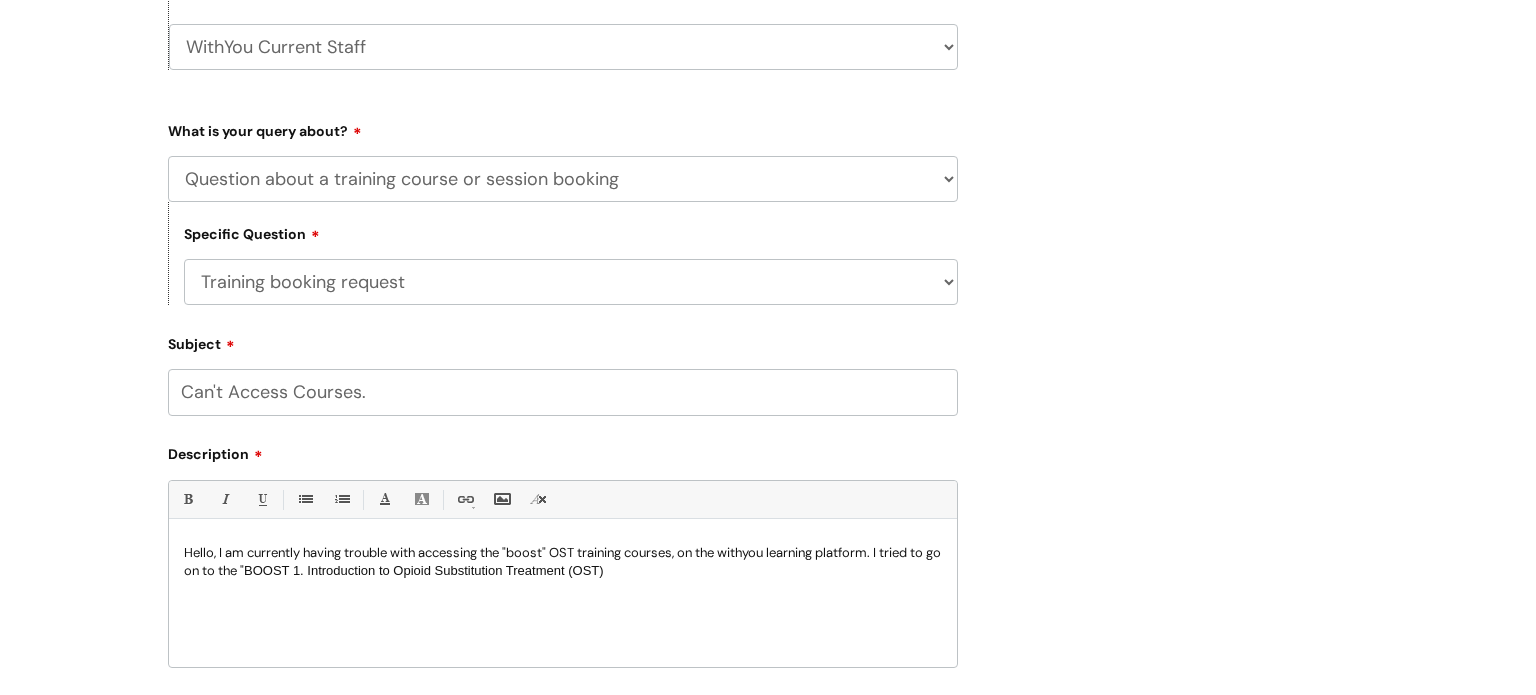 click on "Hello, I am currently having trouble with accessing the "boost" OST training courses, on the withyou learning platform. I tried to go on to the " BOOST 1. Introduction to Opioid Substitution Treatment (OST)" at bounding box center [563, 562] 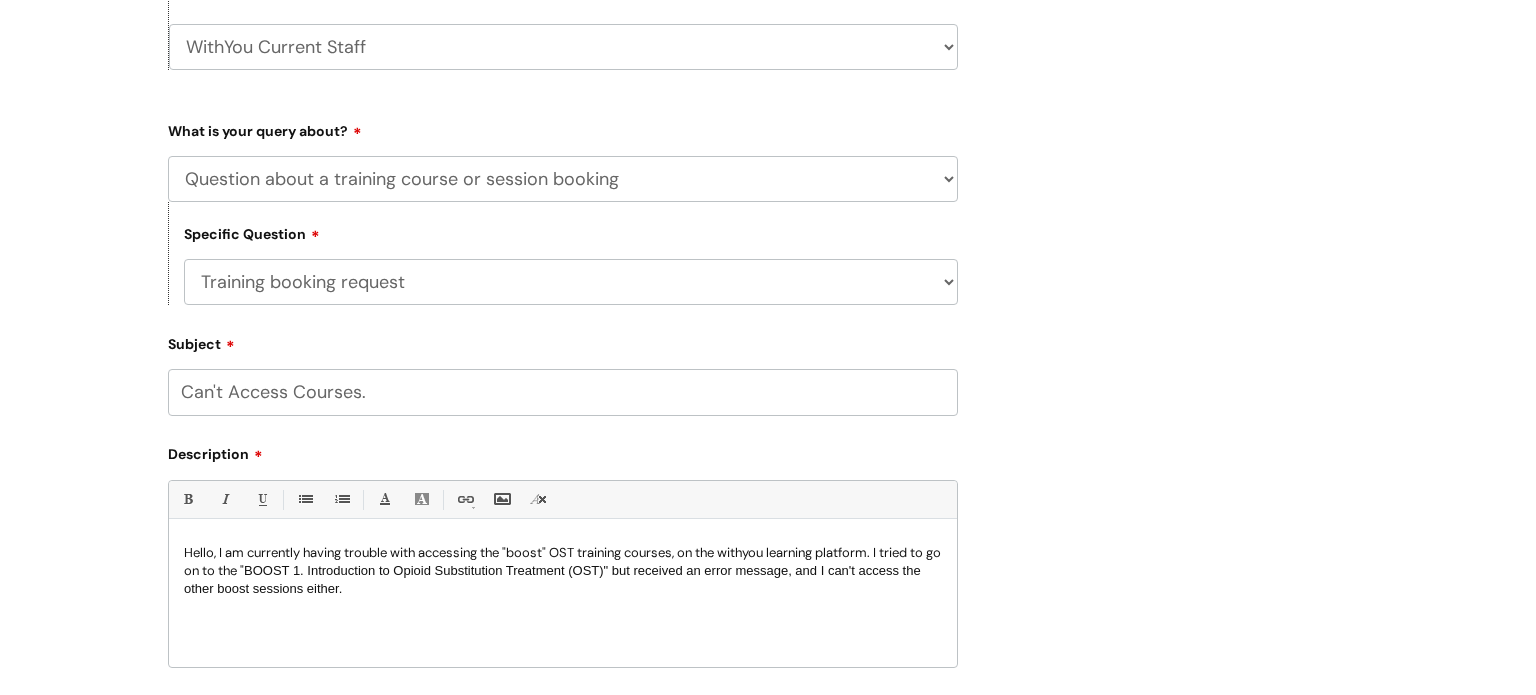 click on "Hello, I am currently having trouble with accessing the "boost" OST training courses, on the withyou learning platform. I tried to go on to the " BOOST 1. Introduction to Opioid Substitution Treatment (OST)" but received an error message, and I can't access the other boost sessions either." at bounding box center (563, 598) 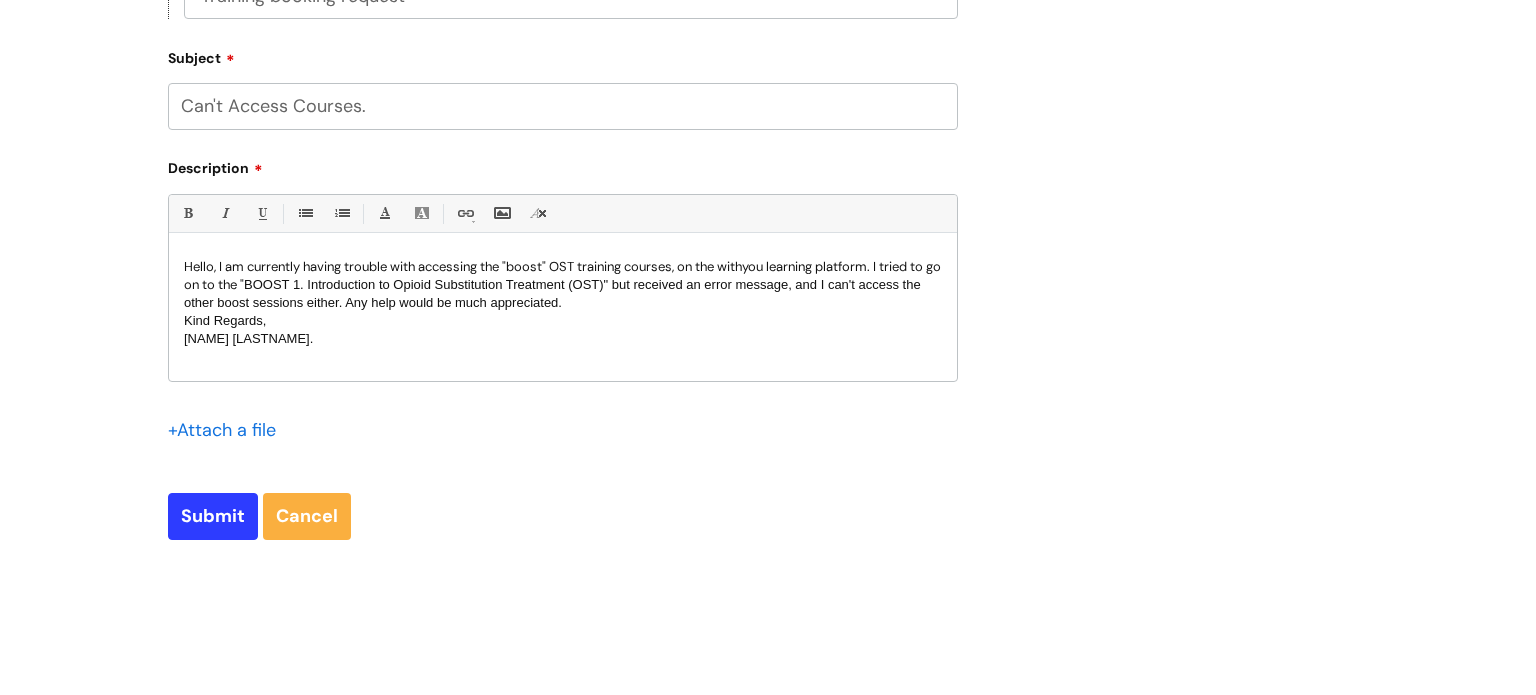 scroll, scrollTop: 864, scrollLeft: 0, axis: vertical 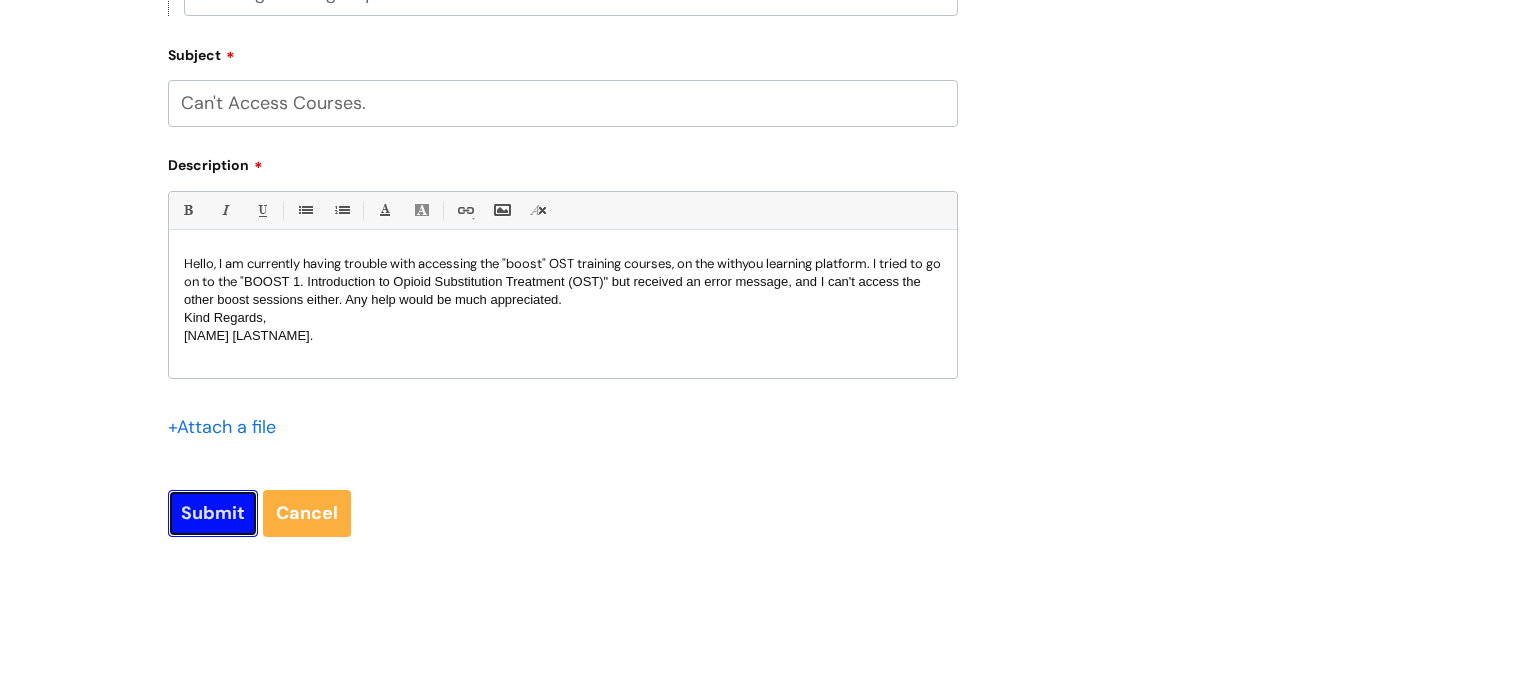 click on "Submit" at bounding box center (213, 513) 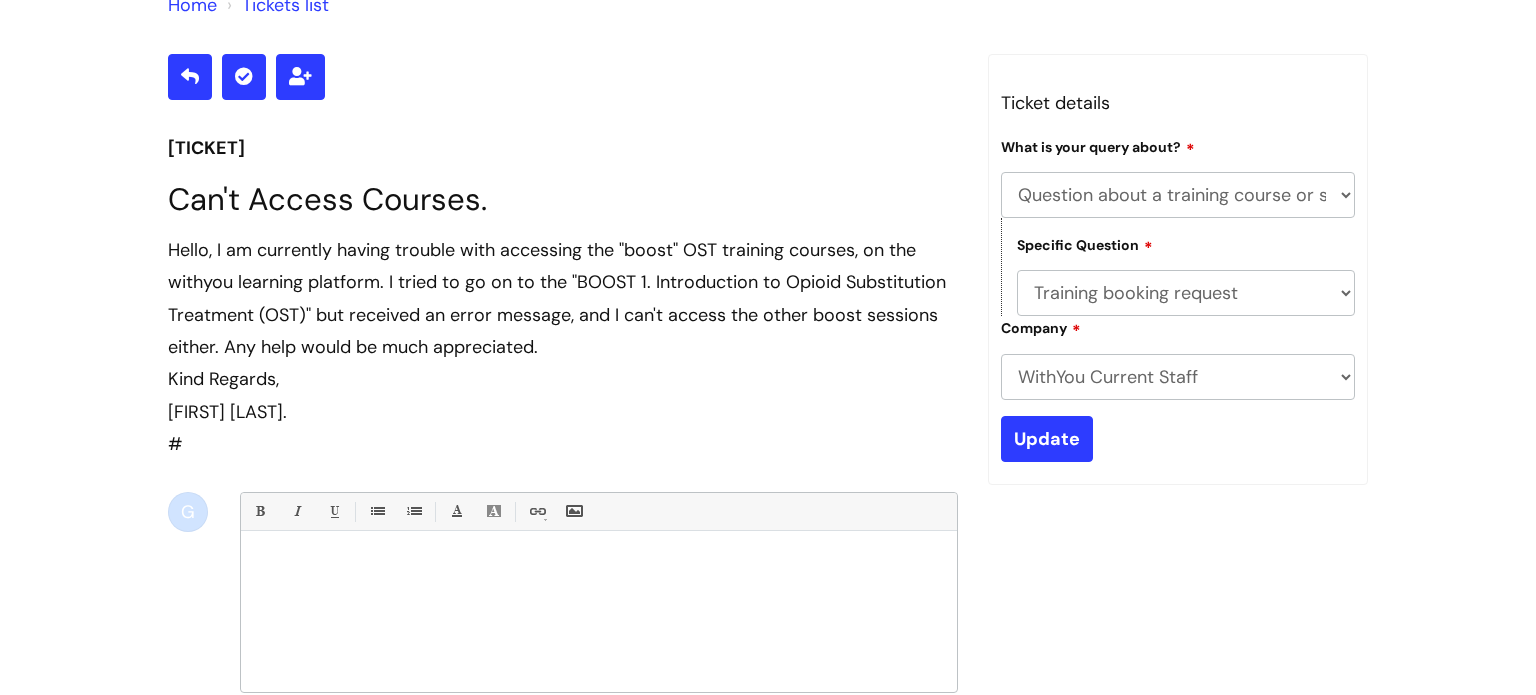 scroll, scrollTop: 254, scrollLeft: 0, axis: vertical 